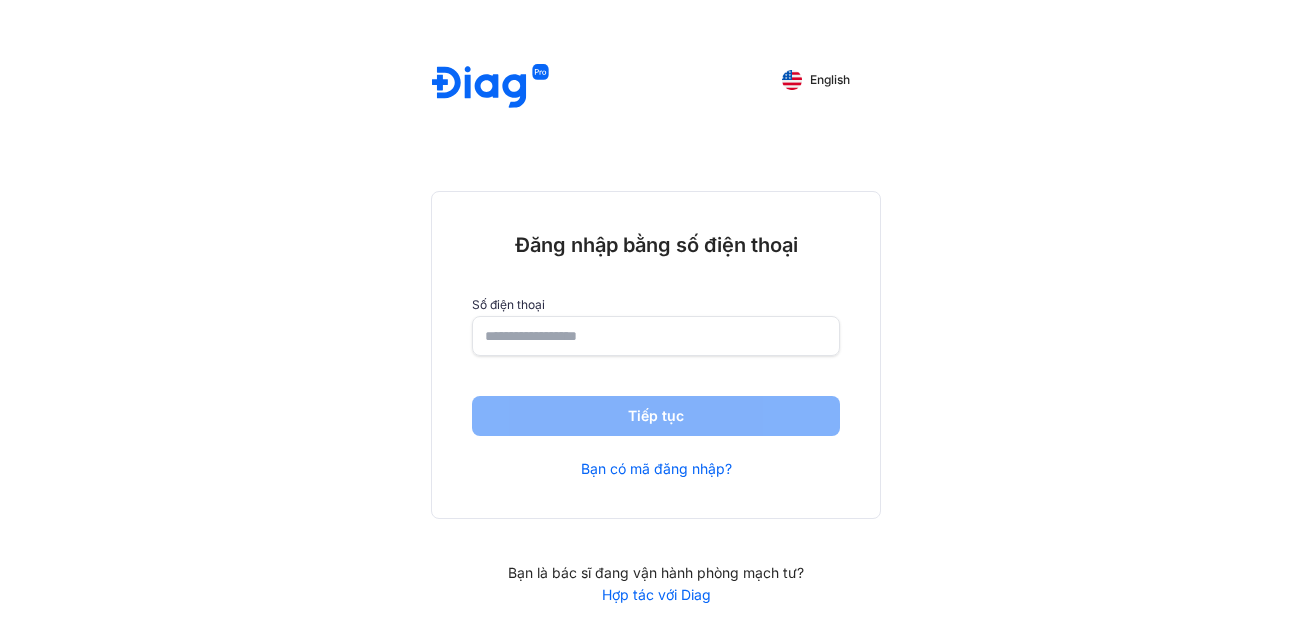 scroll, scrollTop: 0, scrollLeft: 0, axis: both 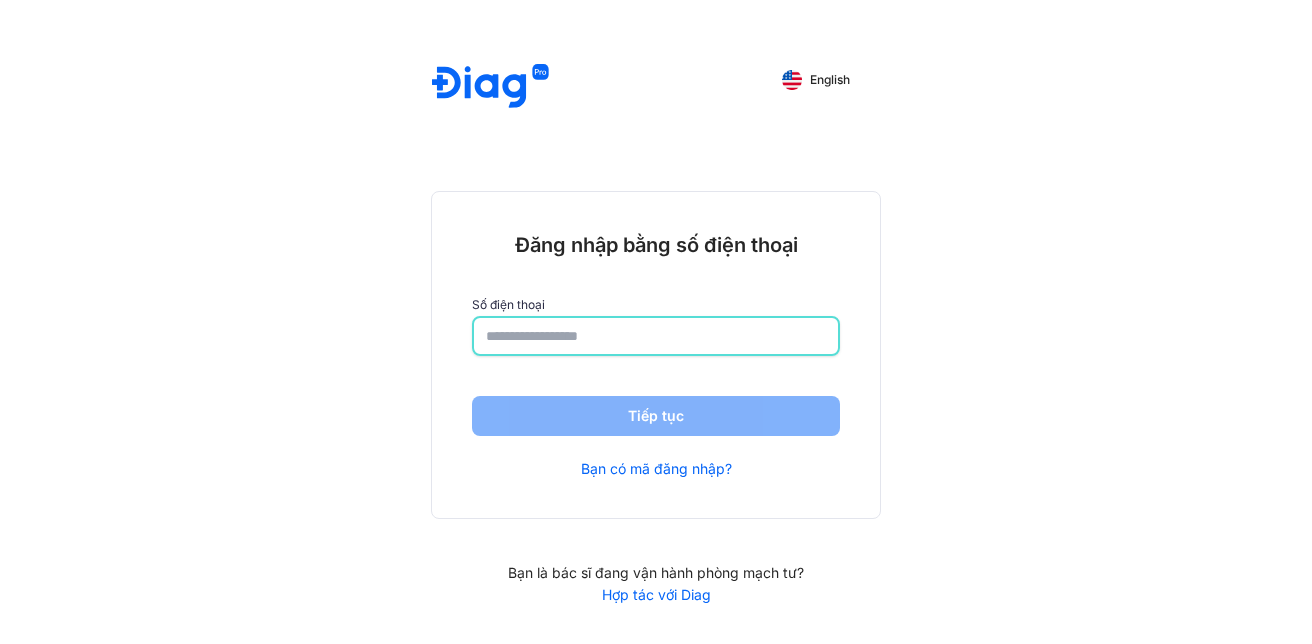 click 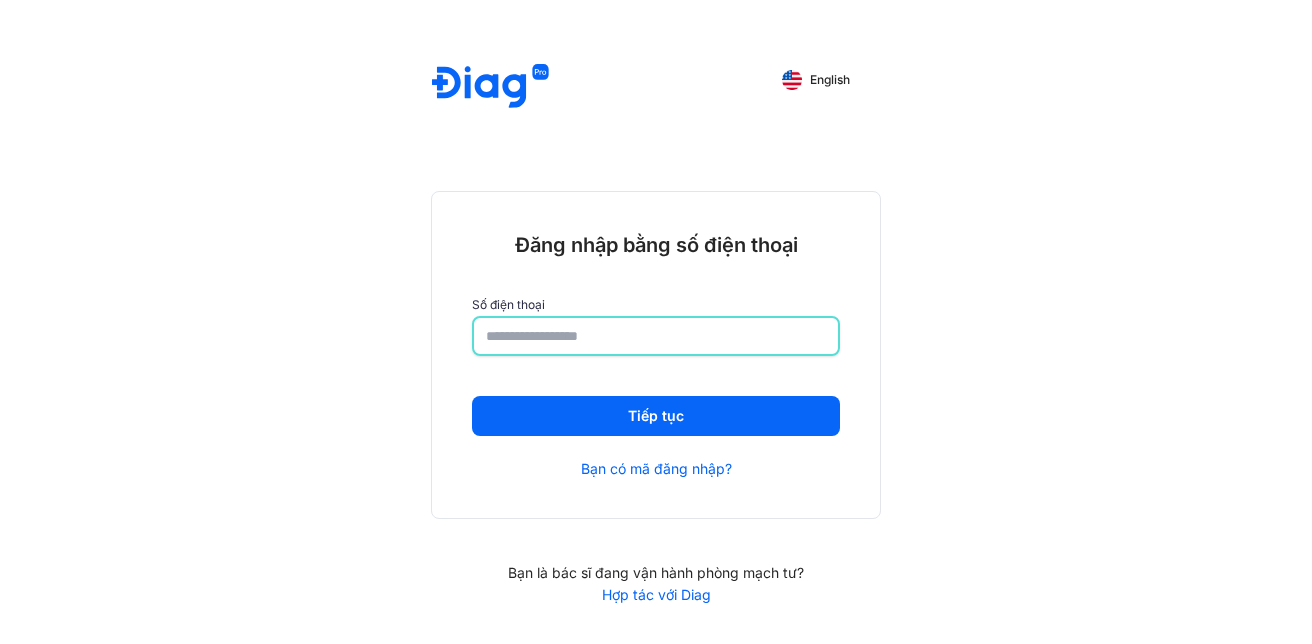 type on "**********" 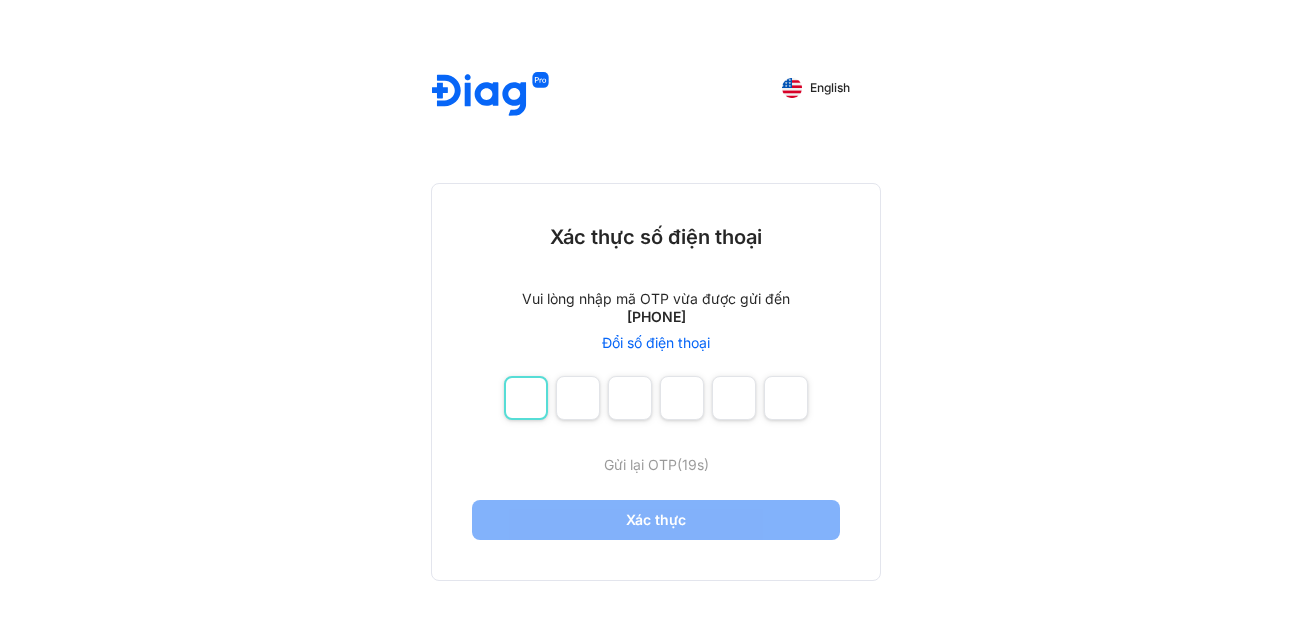 click at bounding box center (526, 398) 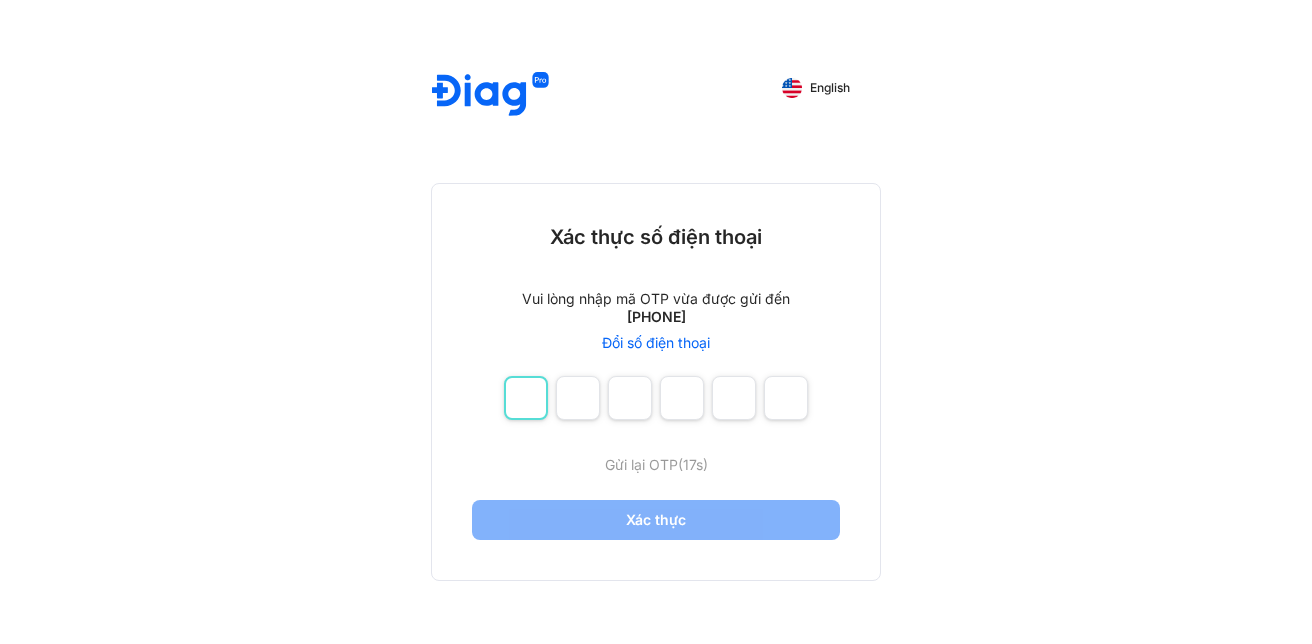 type on "*" 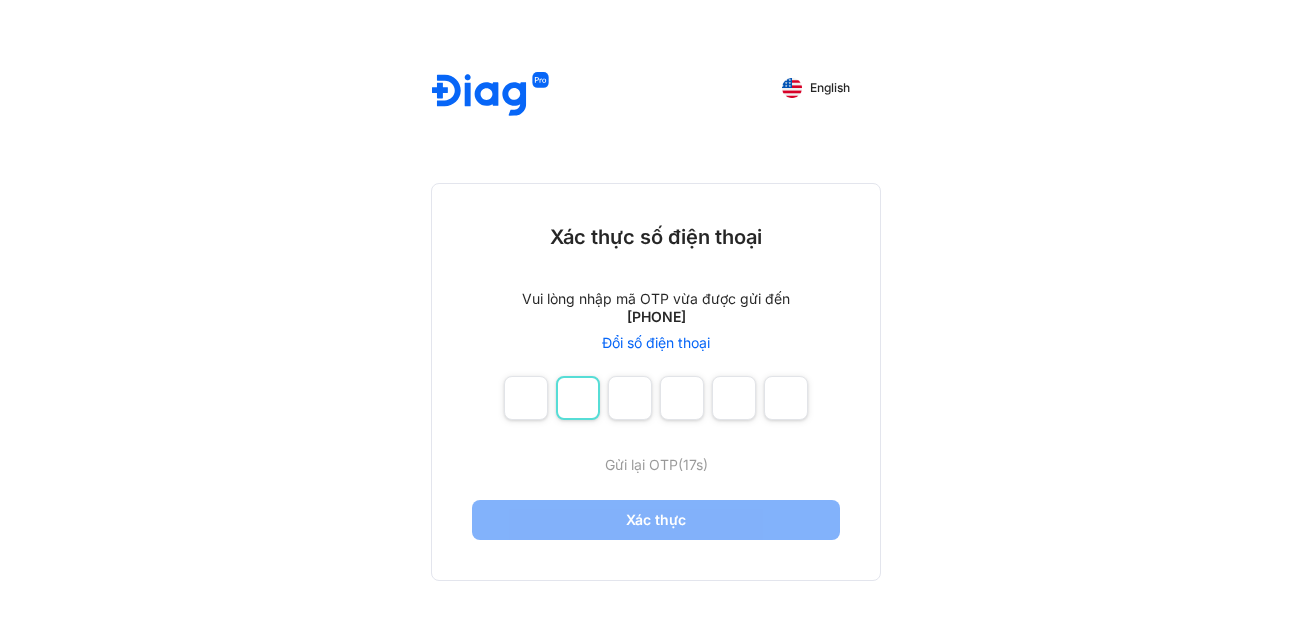 type on "*" 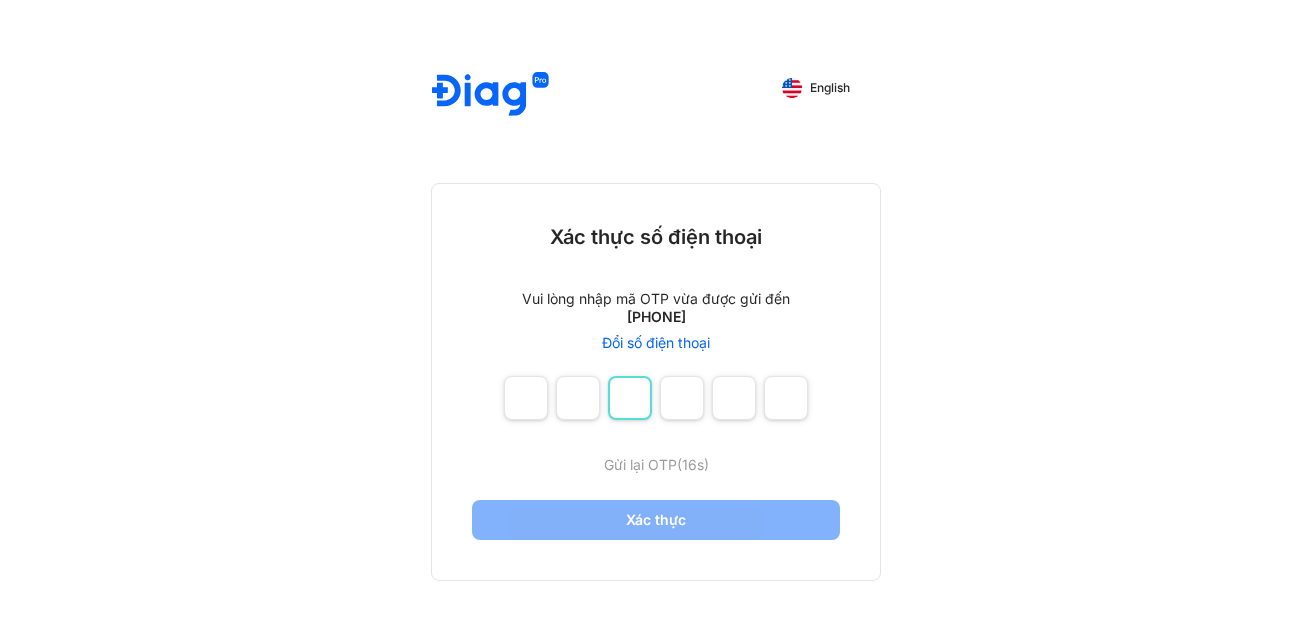type on "*" 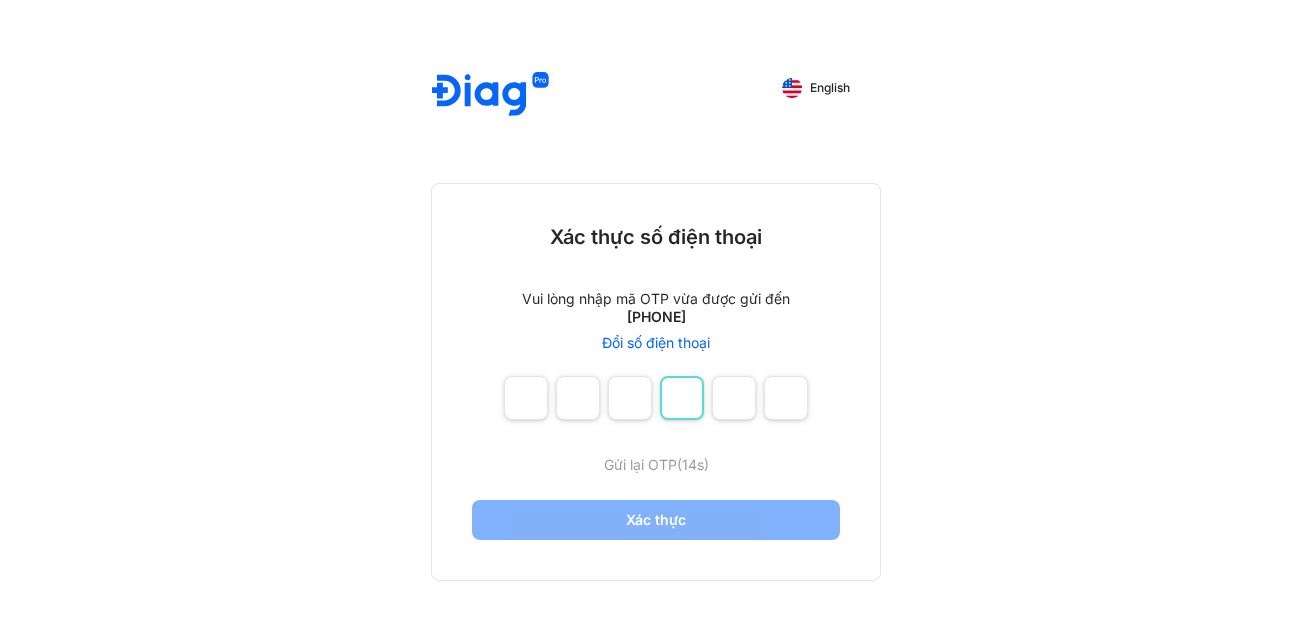 type on "*" 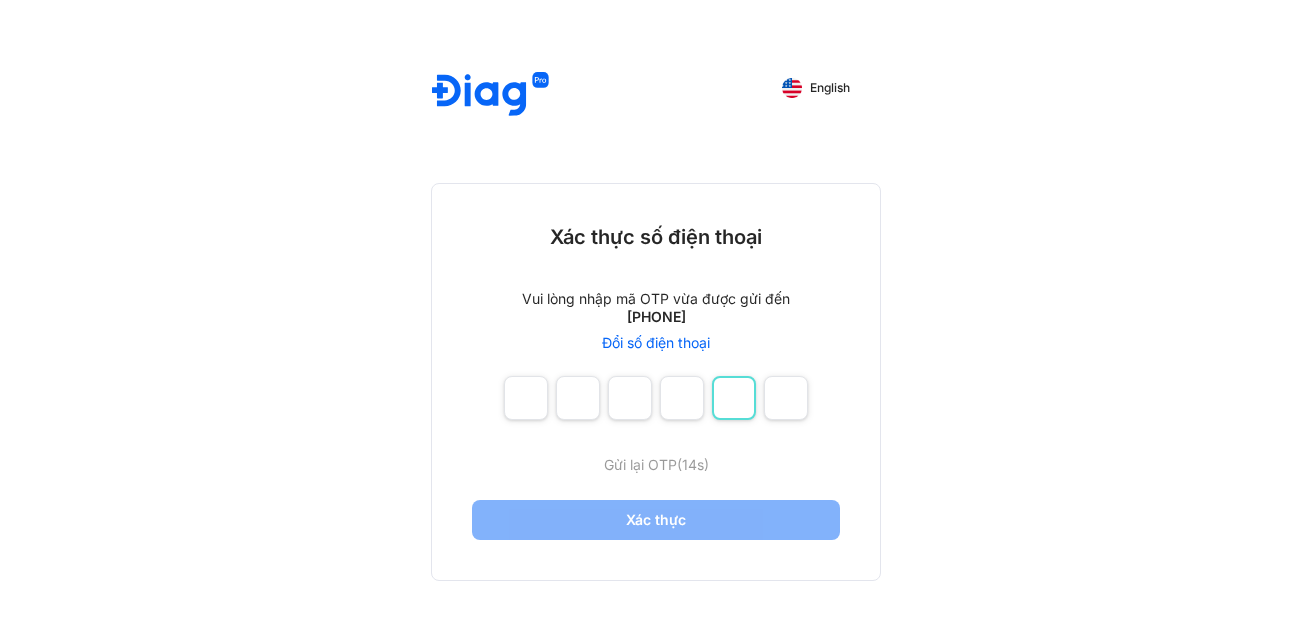 type on "*" 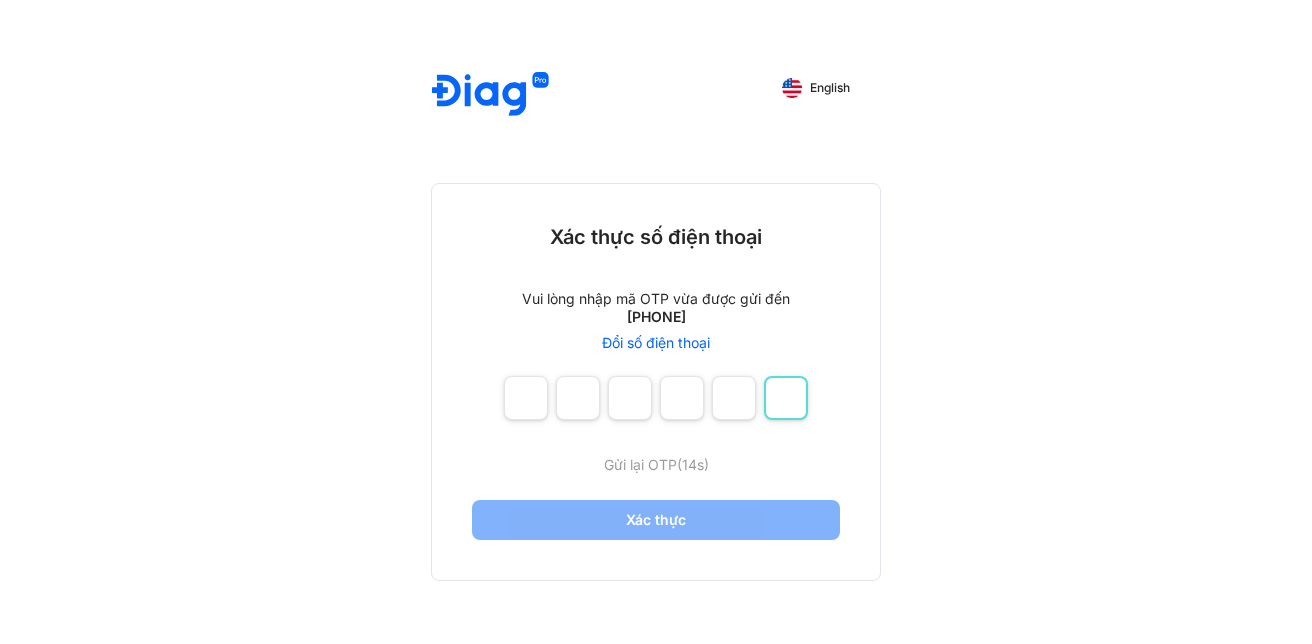 type on "*" 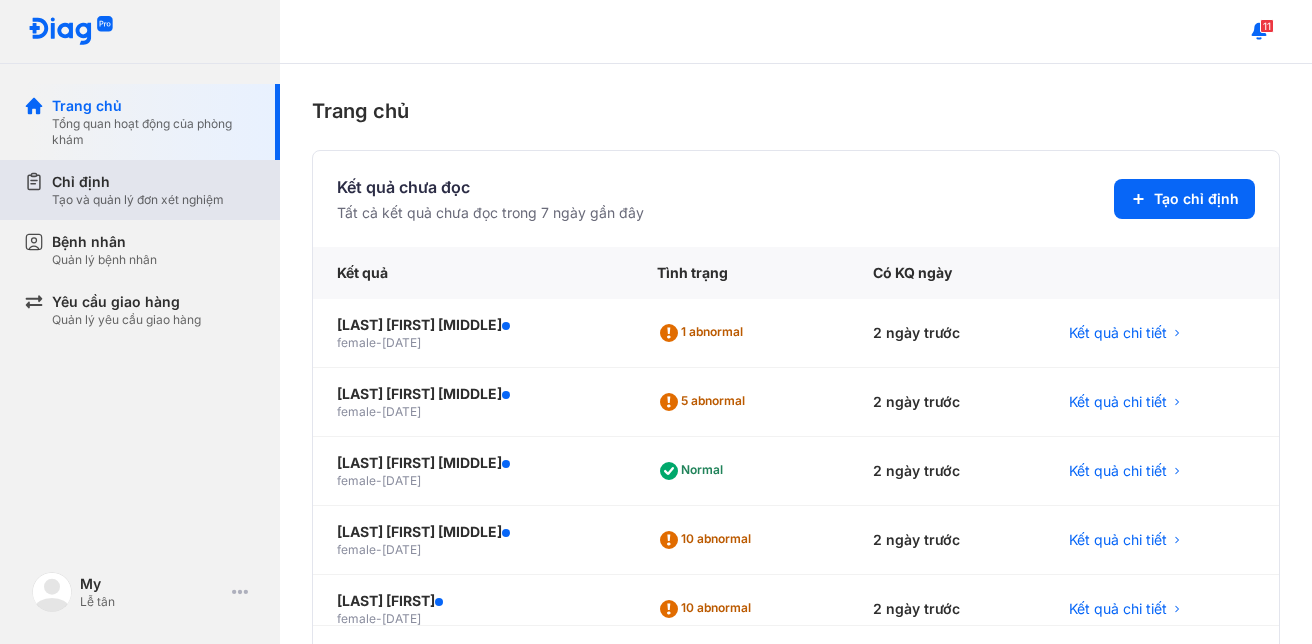 click on "Tạo và quản lý đơn xét nghiệm" at bounding box center [138, 200] 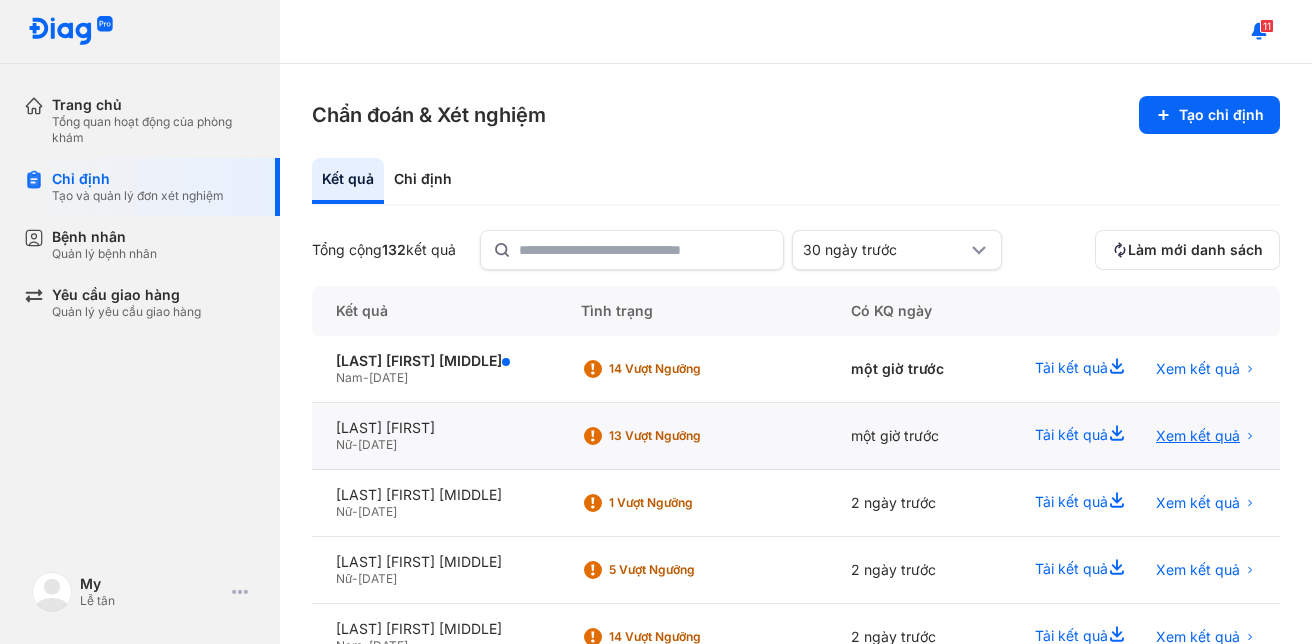 drag, startPoint x: 1206, startPoint y: 436, endPoint x: 1195, endPoint y: 431, distance: 12.083046 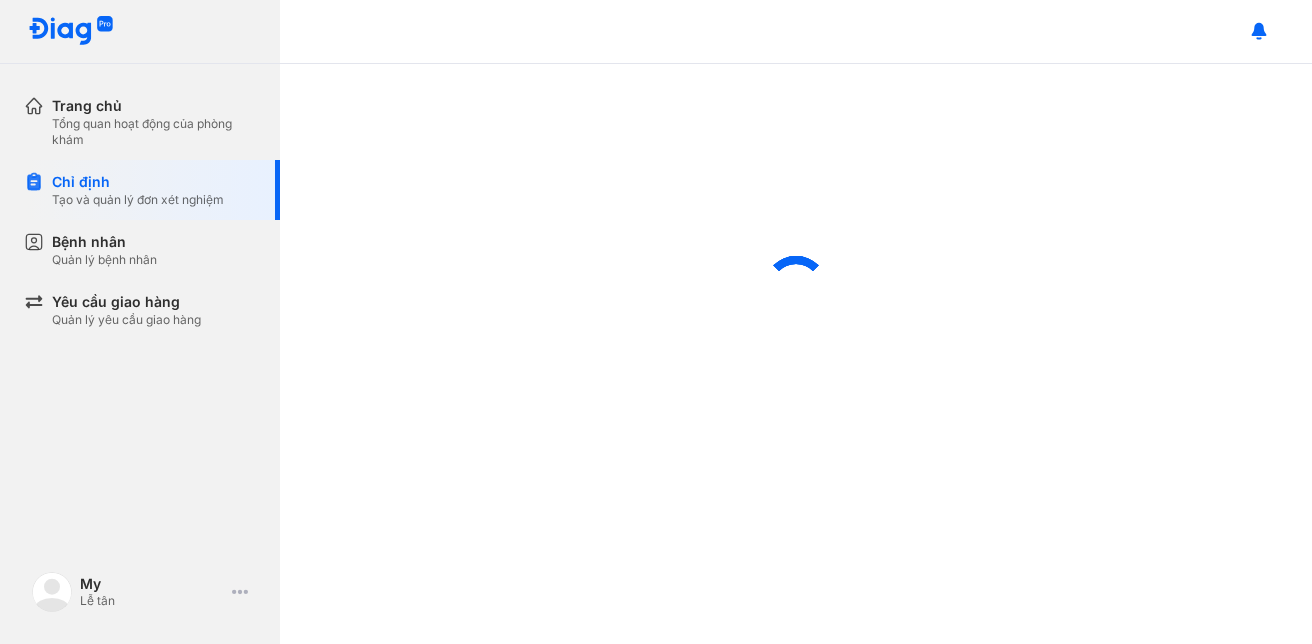 scroll, scrollTop: 0, scrollLeft: 0, axis: both 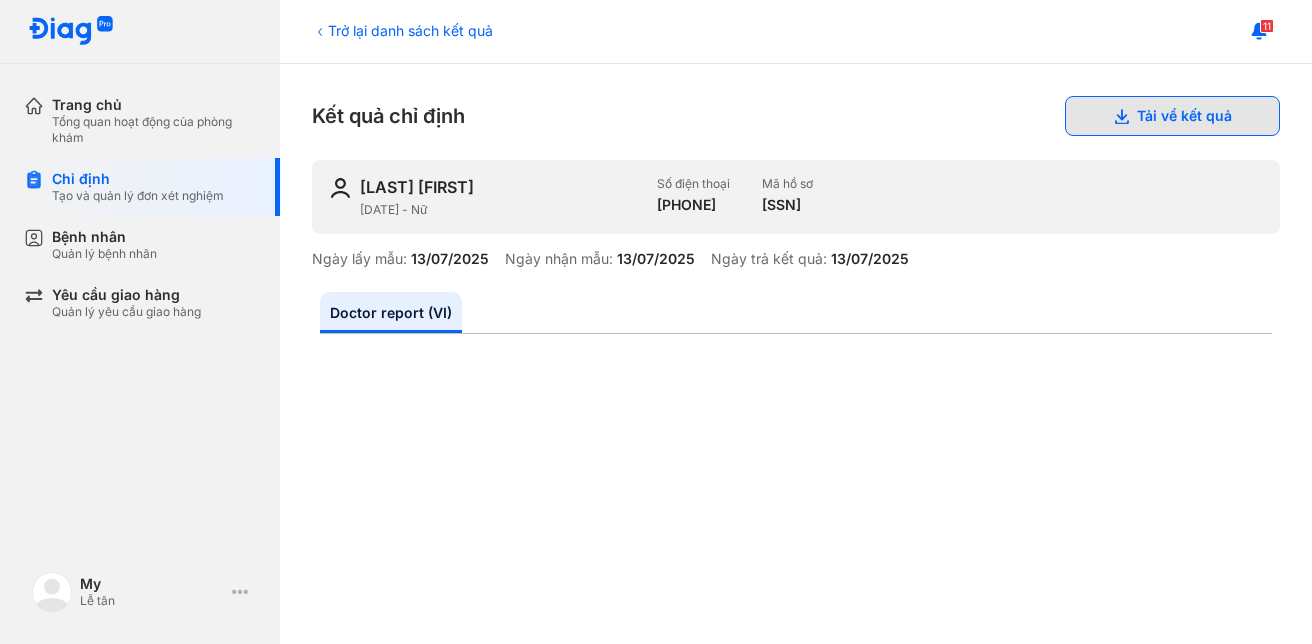 click on "Tải về kết quả" at bounding box center [1172, 116] 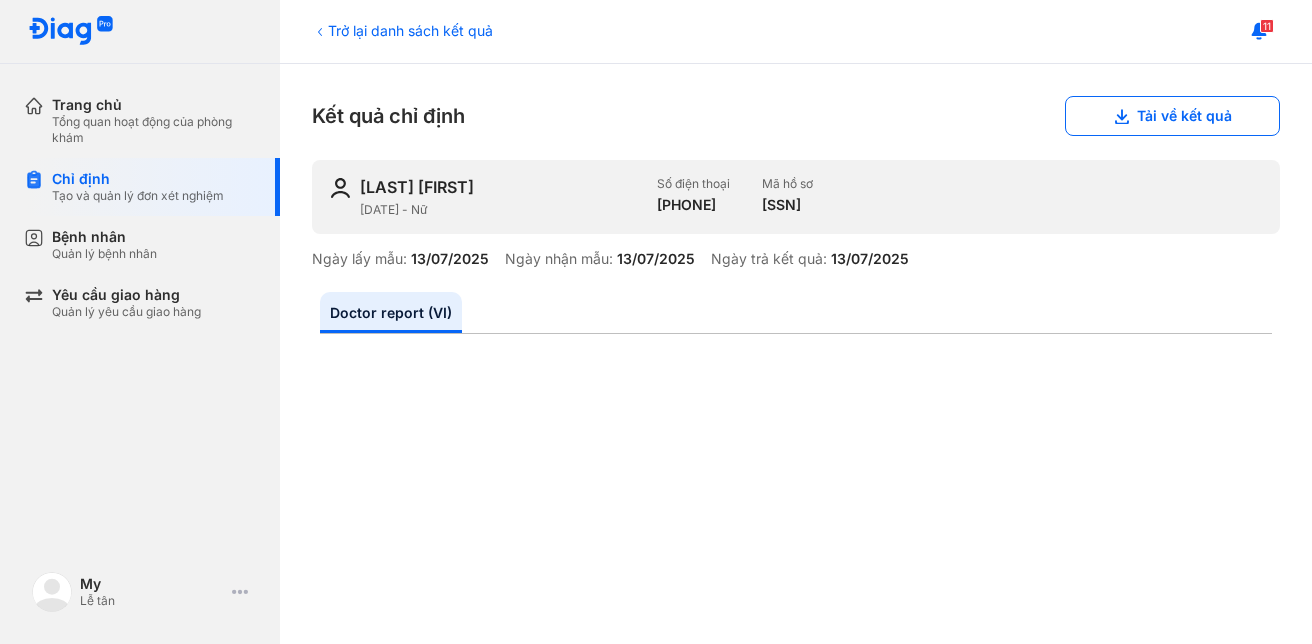 click on "Trở lại danh sách kết quả" at bounding box center [402, 30] 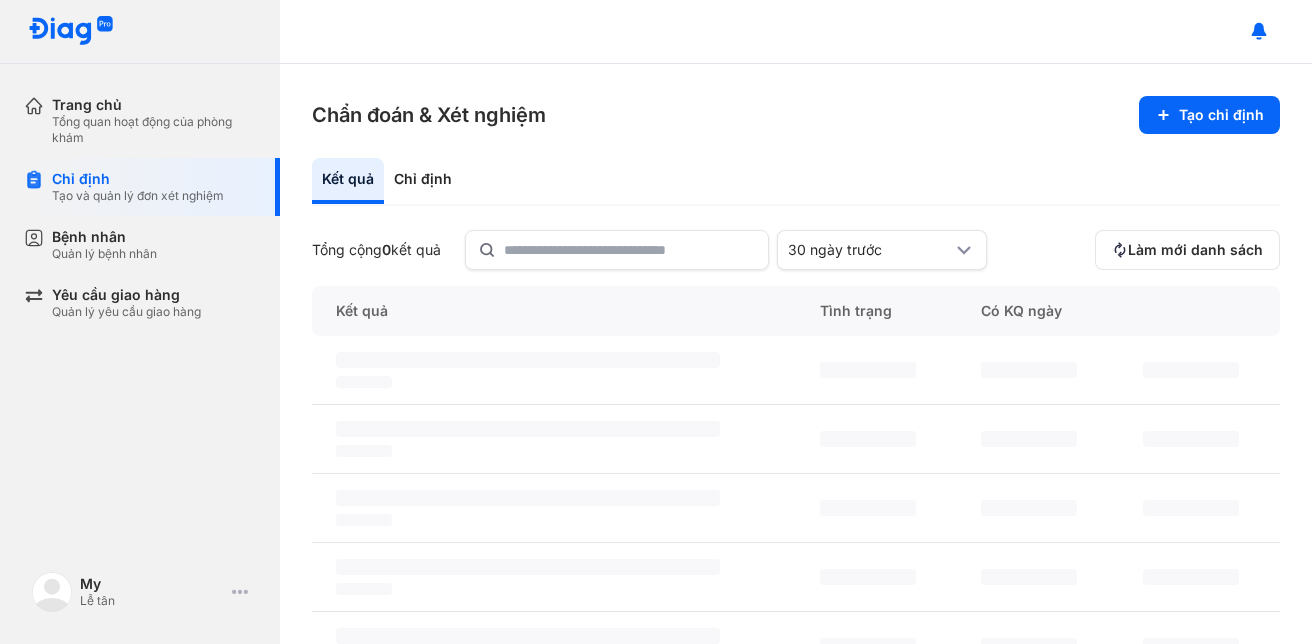 scroll, scrollTop: 0, scrollLeft: 0, axis: both 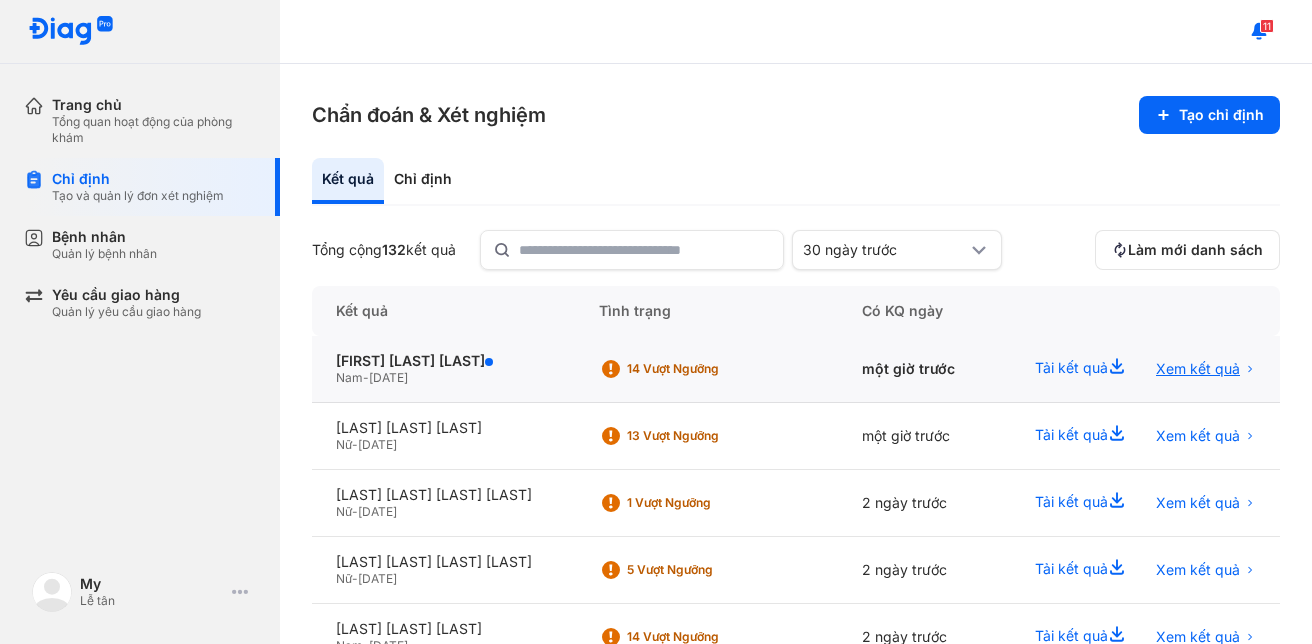 click on "Xem kết quả" at bounding box center (1198, 369) 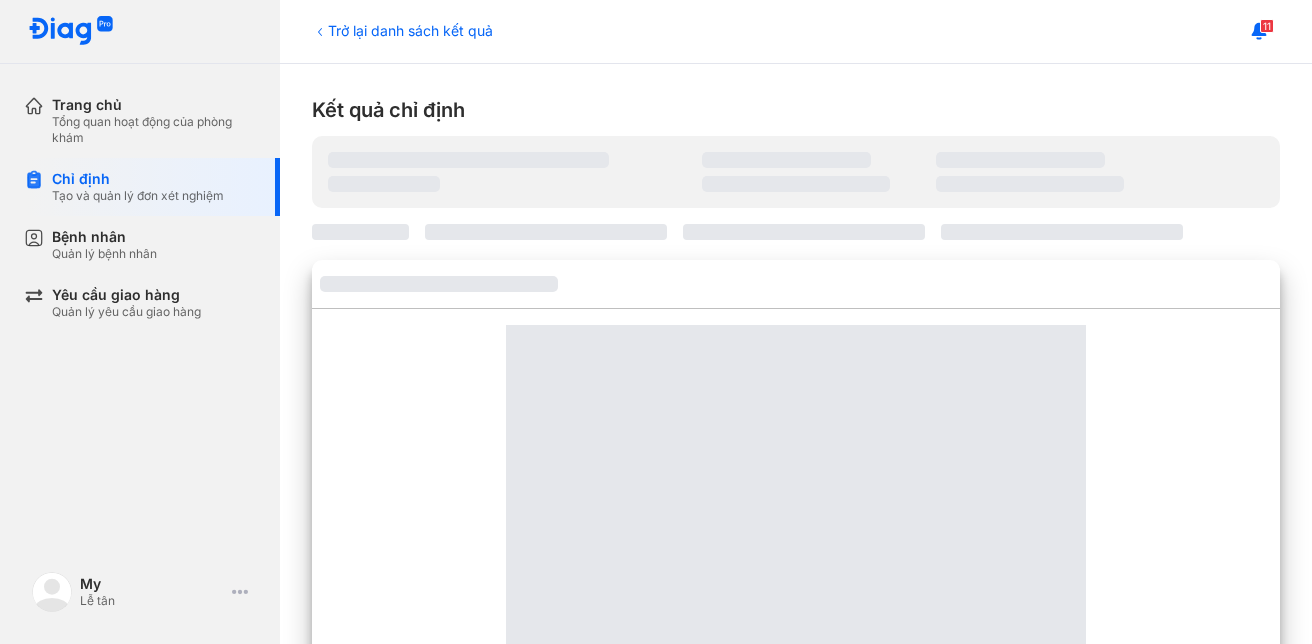 scroll, scrollTop: 0, scrollLeft: 0, axis: both 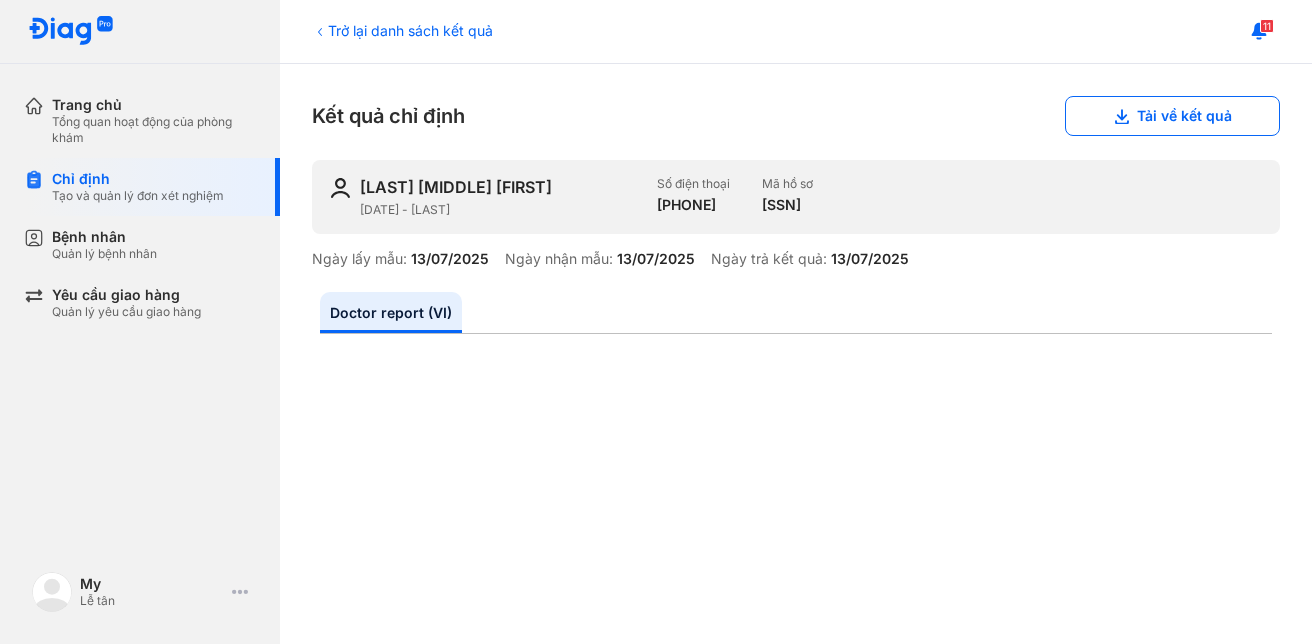 click on "Trở lại danh sách kết quả" at bounding box center (402, 30) 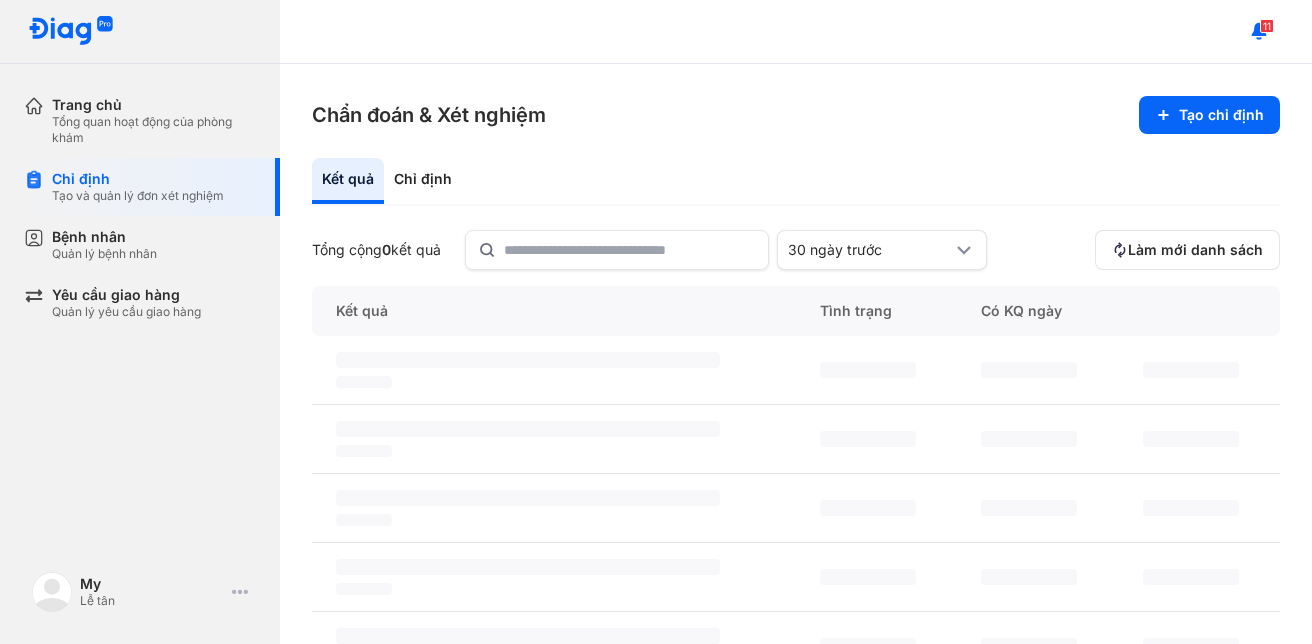 scroll, scrollTop: 0, scrollLeft: 0, axis: both 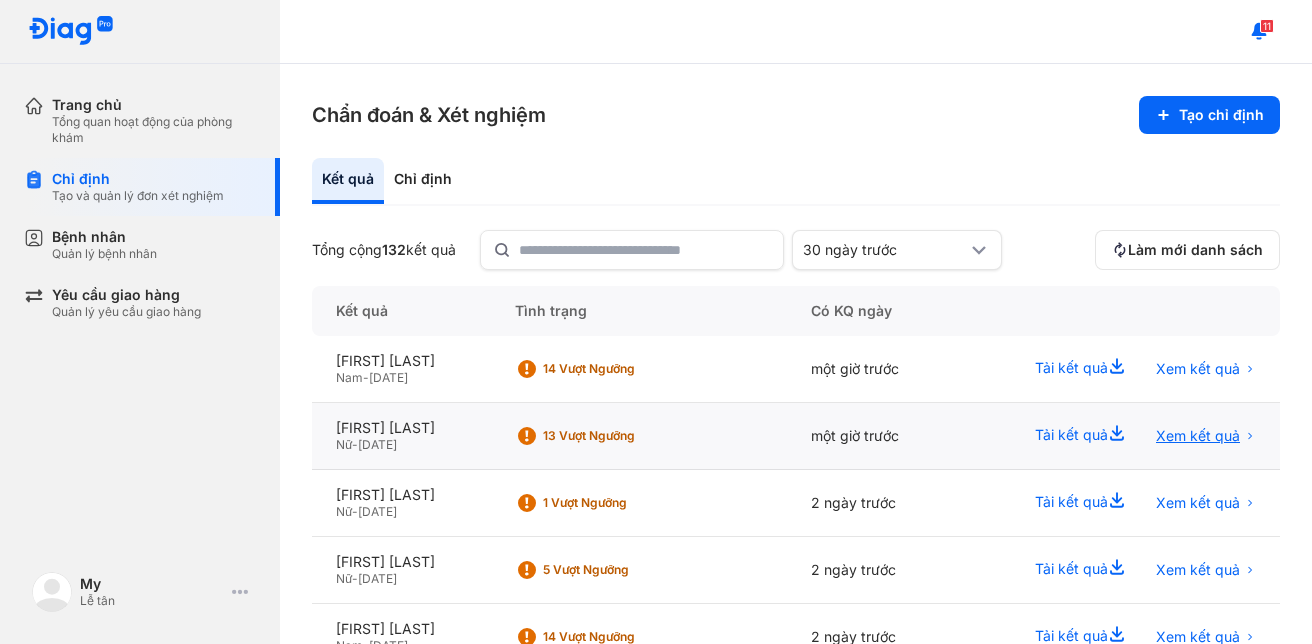 click on "Xem kết quả" at bounding box center [1198, 436] 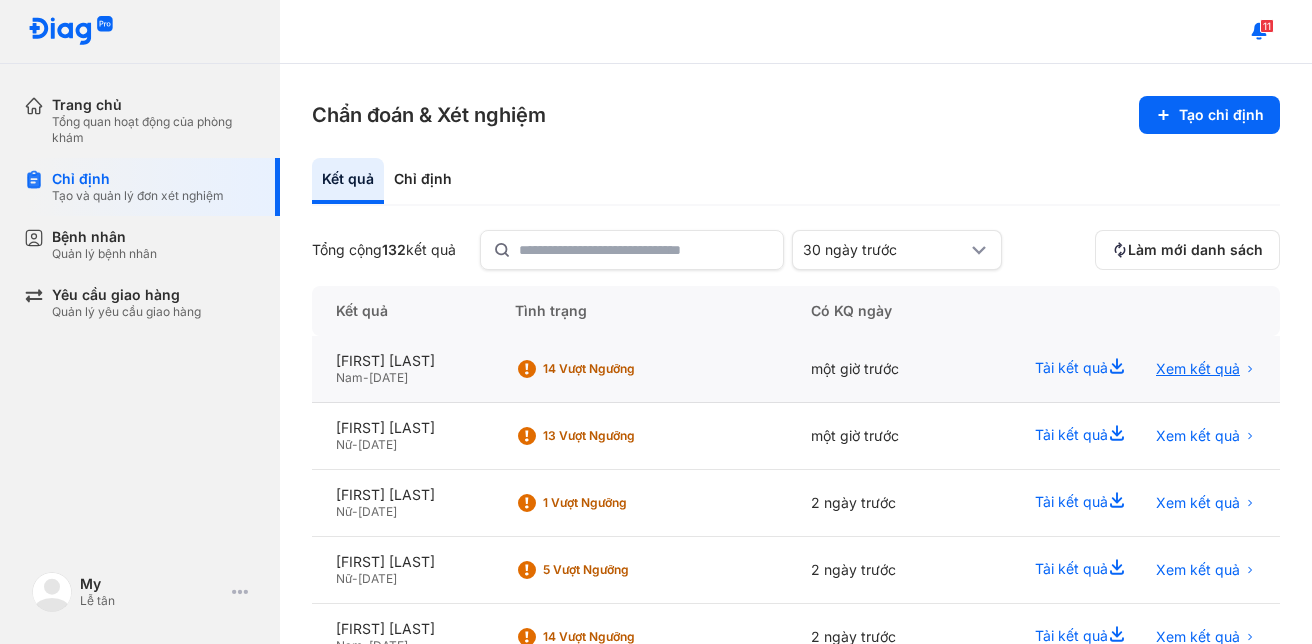 click on "Xem kết quả" at bounding box center (1198, 369) 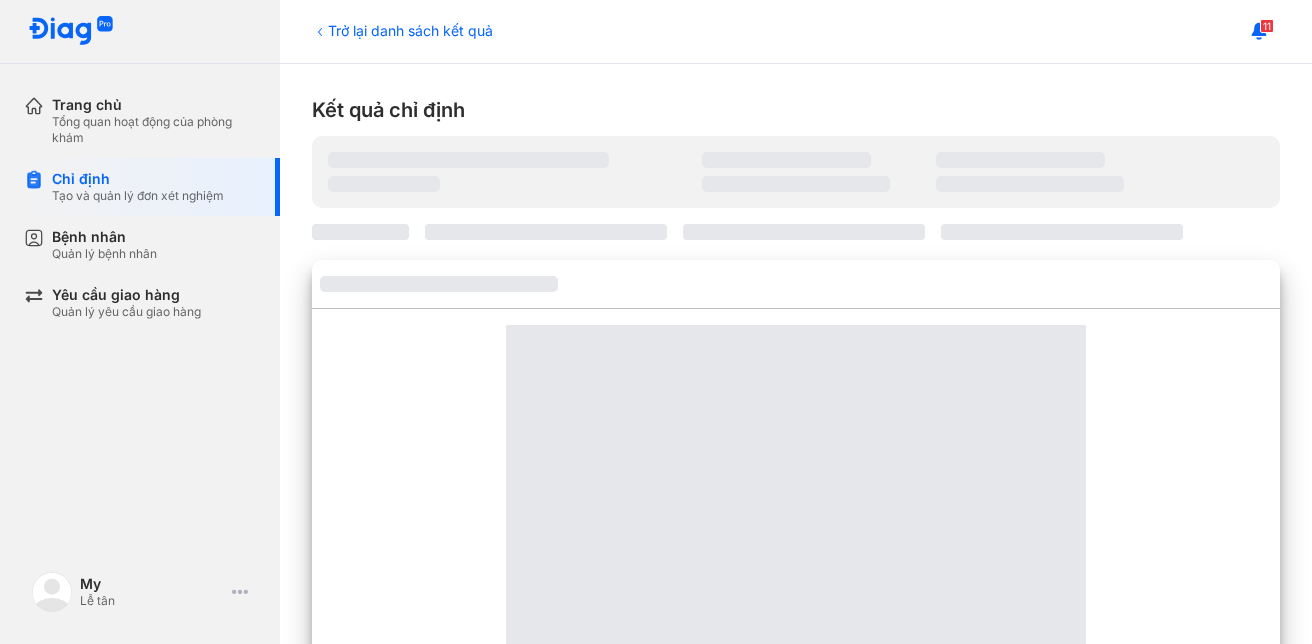 scroll, scrollTop: 0, scrollLeft: 0, axis: both 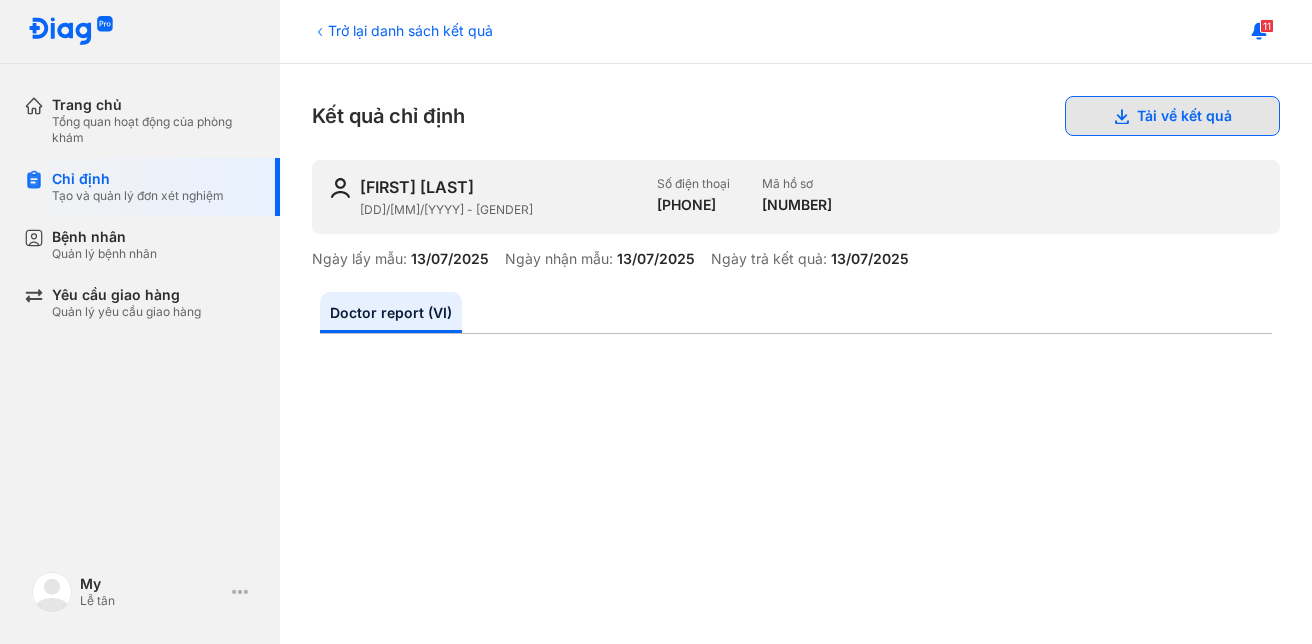 click on "Tải về kết quả" at bounding box center (1172, 116) 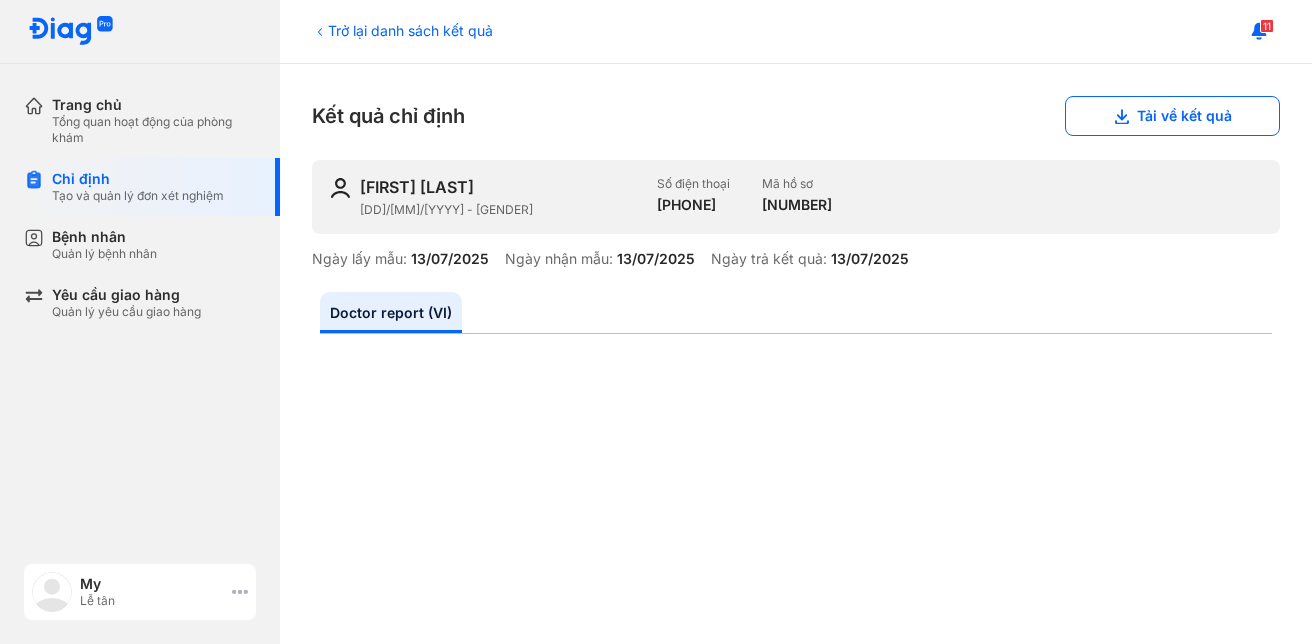 click 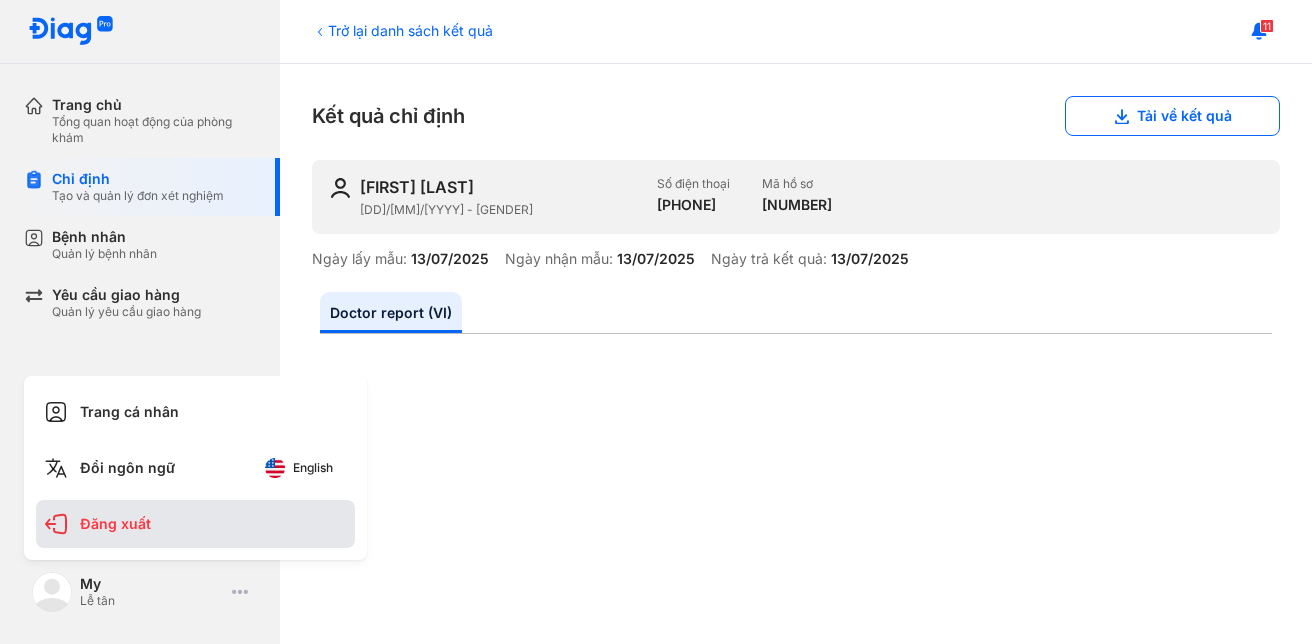 click on "Đăng xuất" 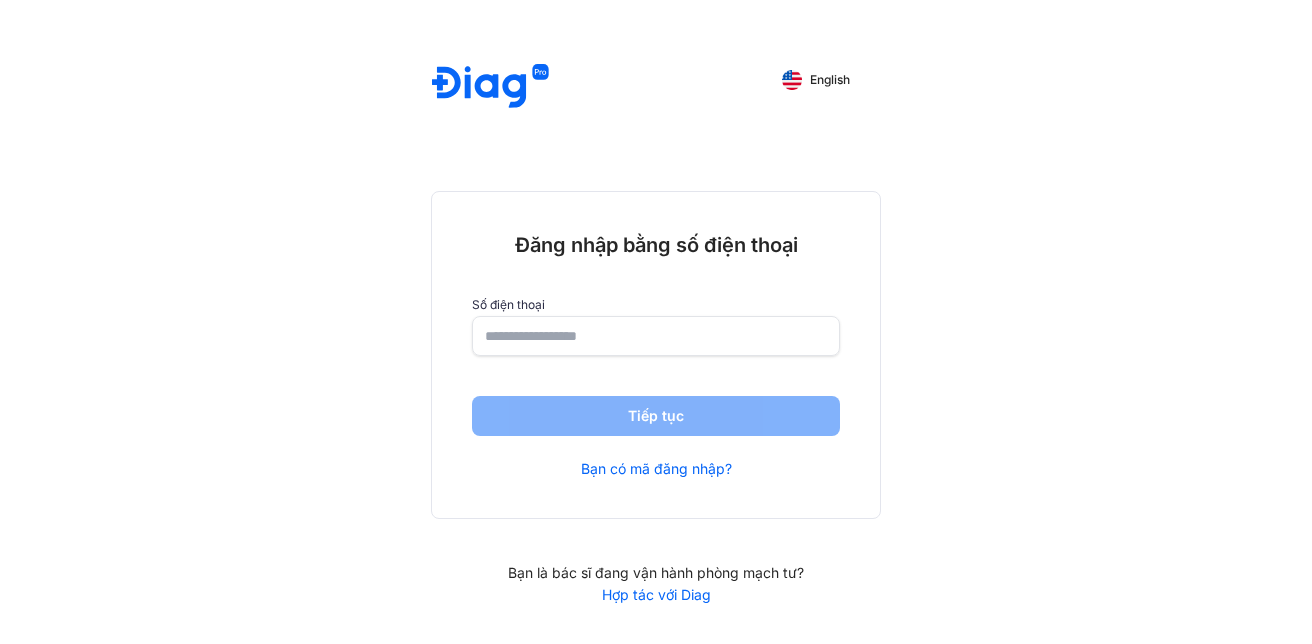 scroll, scrollTop: 0, scrollLeft: 0, axis: both 